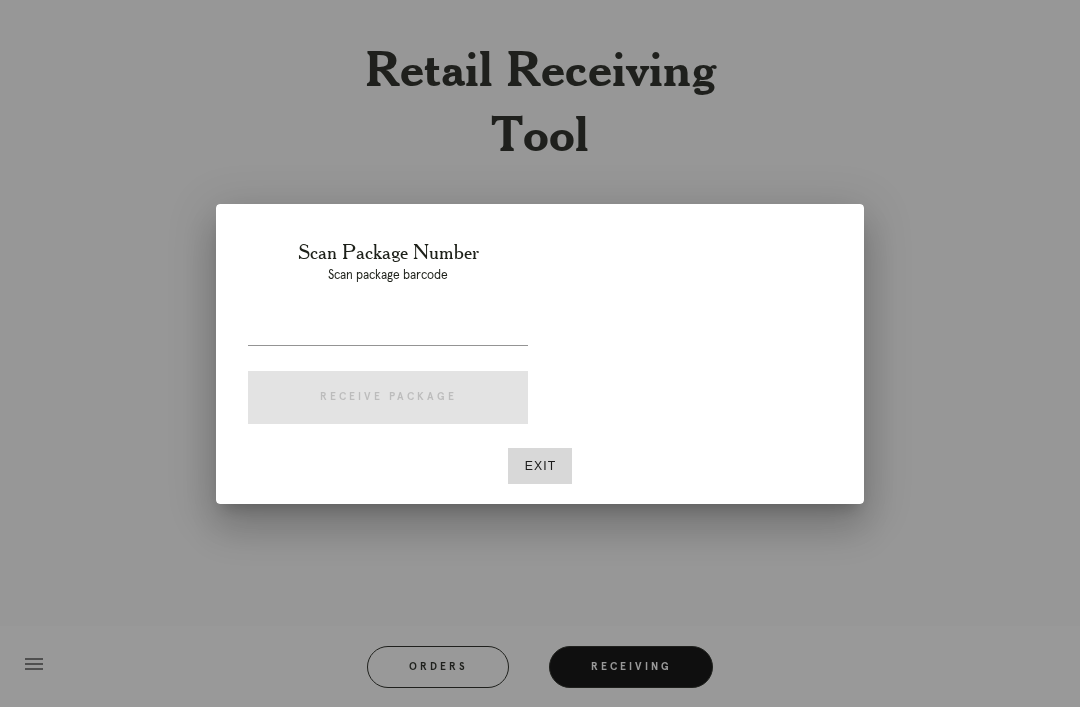 scroll, scrollTop: 64, scrollLeft: 0, axis: vertical 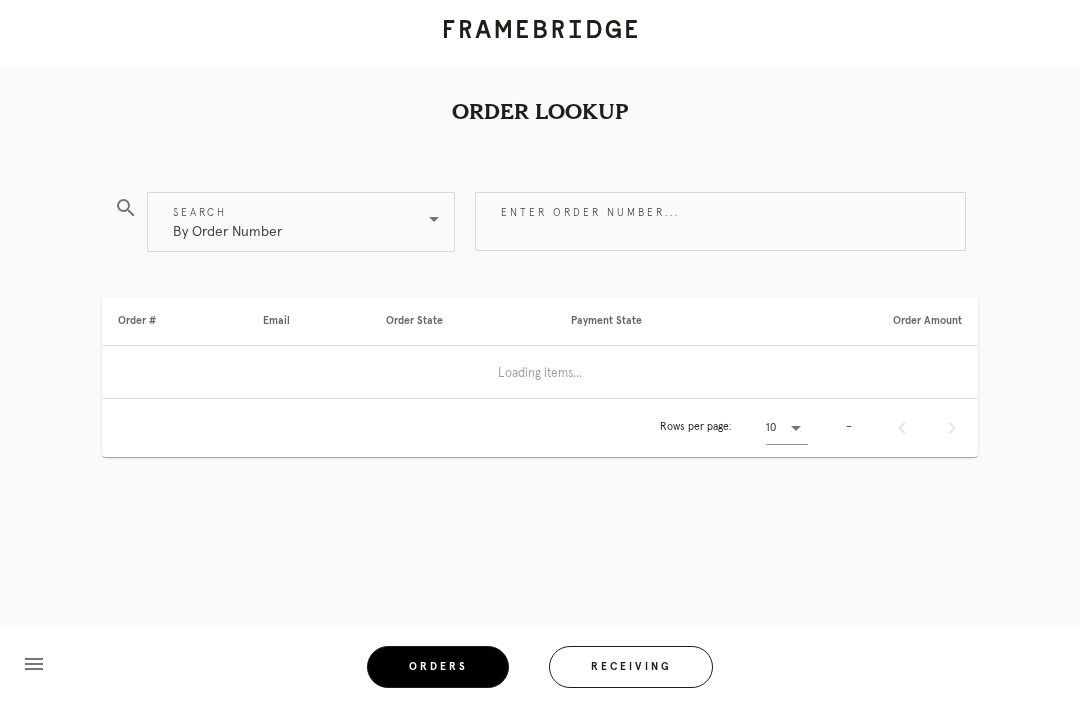 click on "Orders" at bounding box center (438, 667) 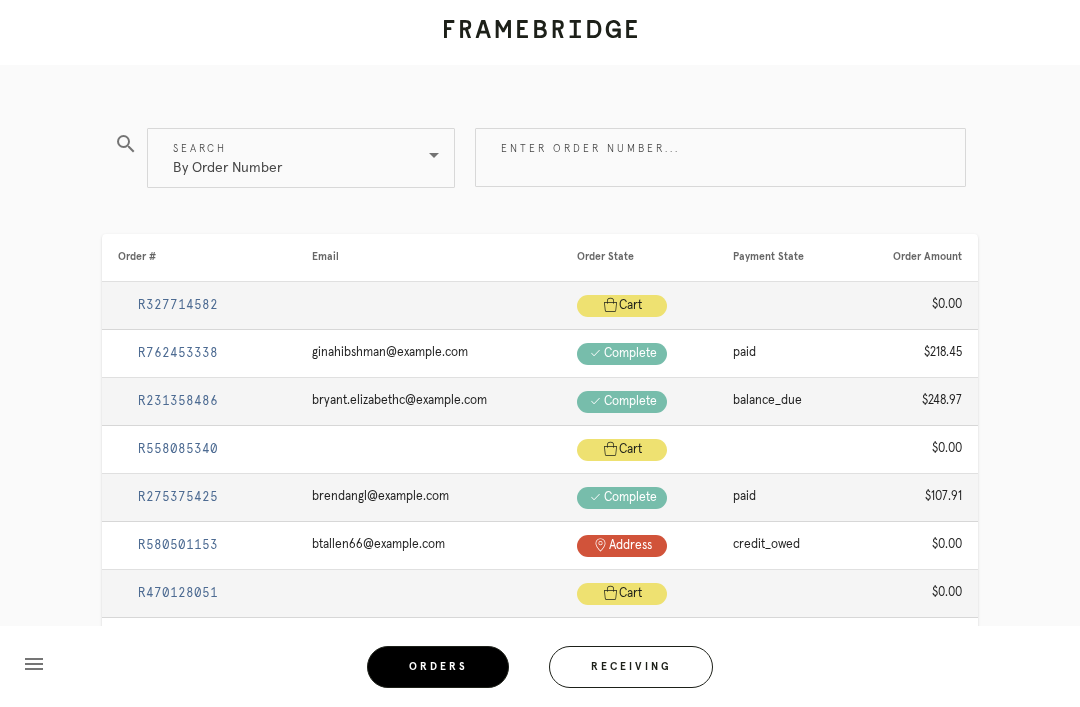 click on "Enter order number..." at bounding box center [720, 157] 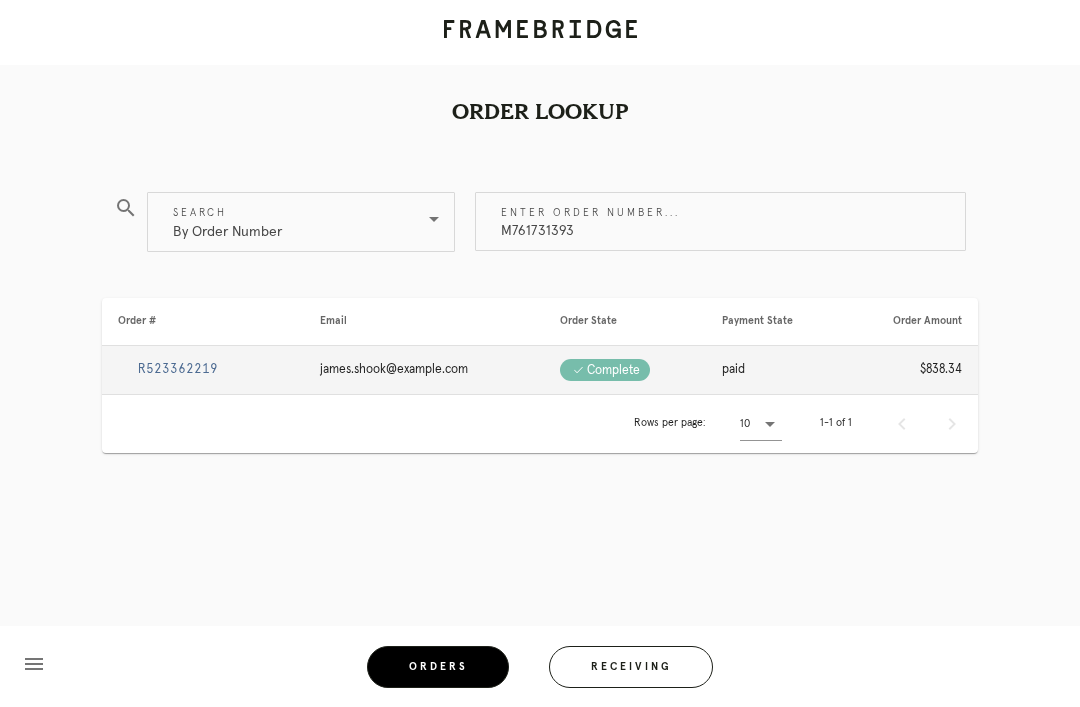 type on "M761731393" 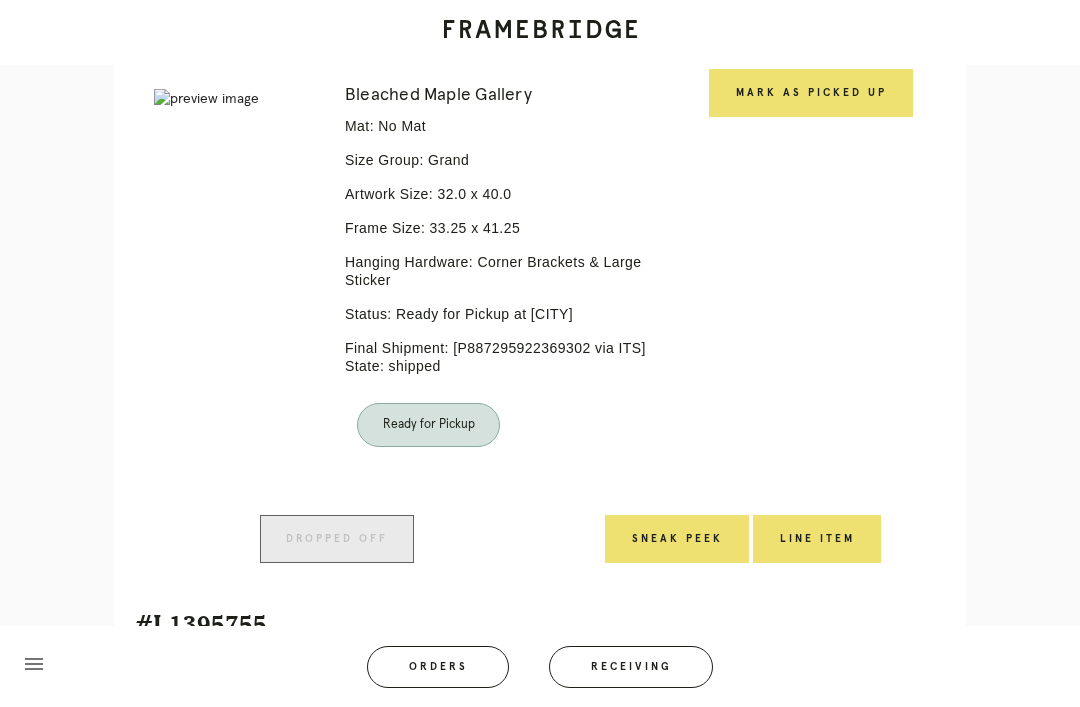 scroll, scrollTop: 294, scrollLeft: 0, axis: vertical 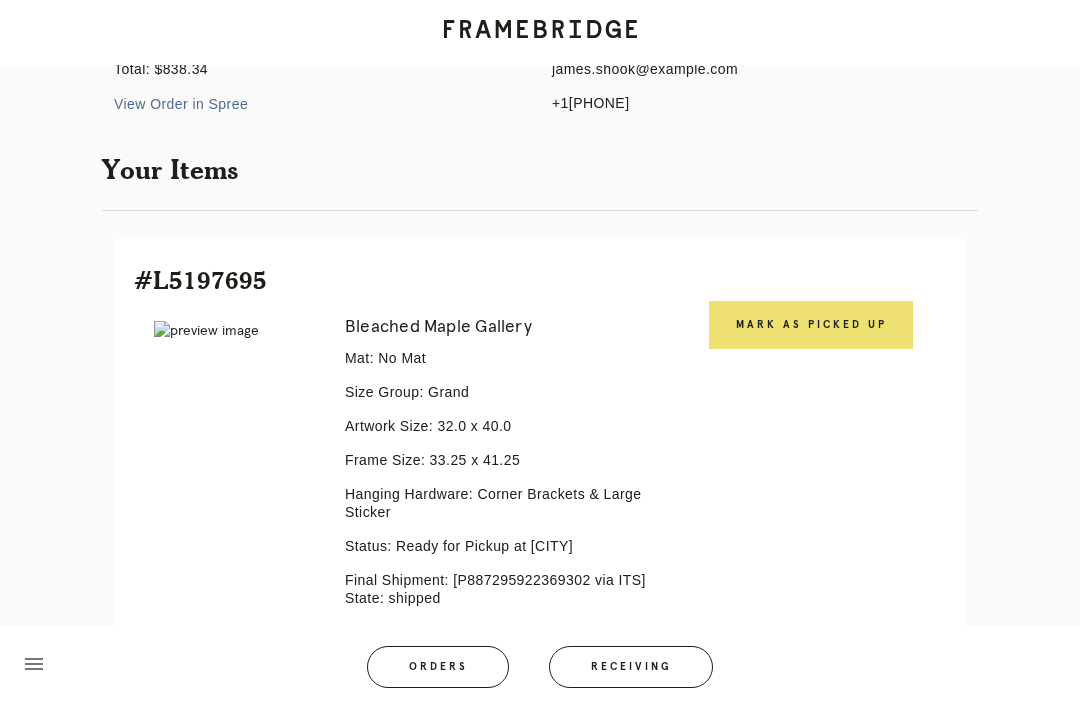 click on "Mark as Picked Up" at bounding box center (811, 325) 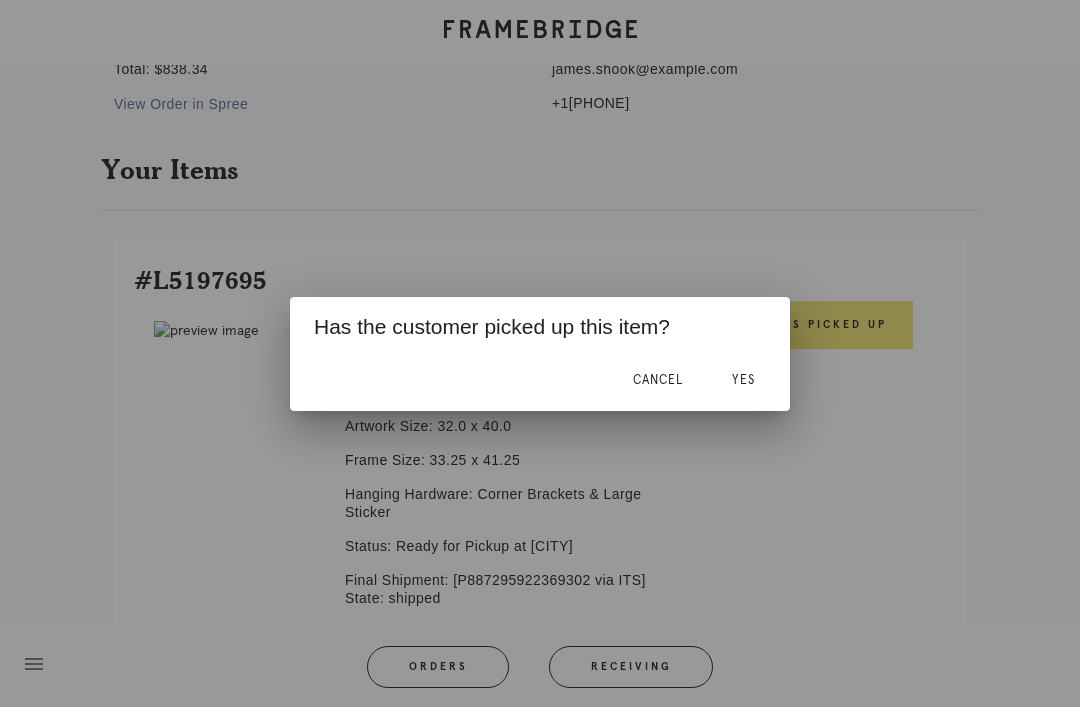 click on "Yes" at bounding box center (743, 381) 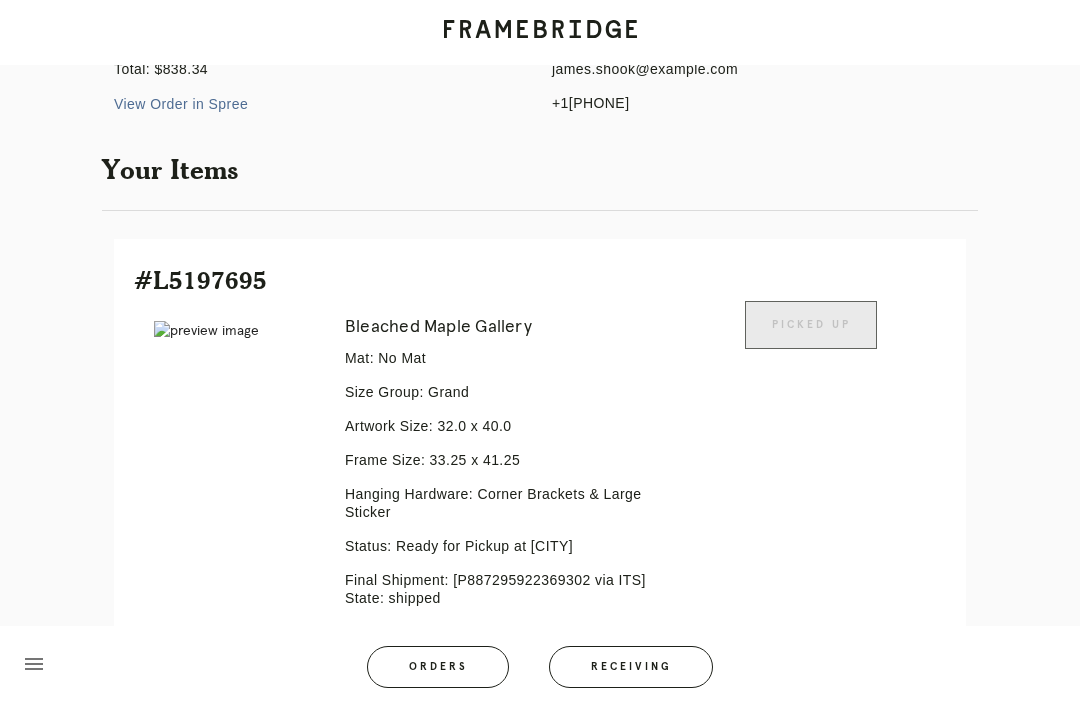 click on "Orders" at bounding box center (438, 667) 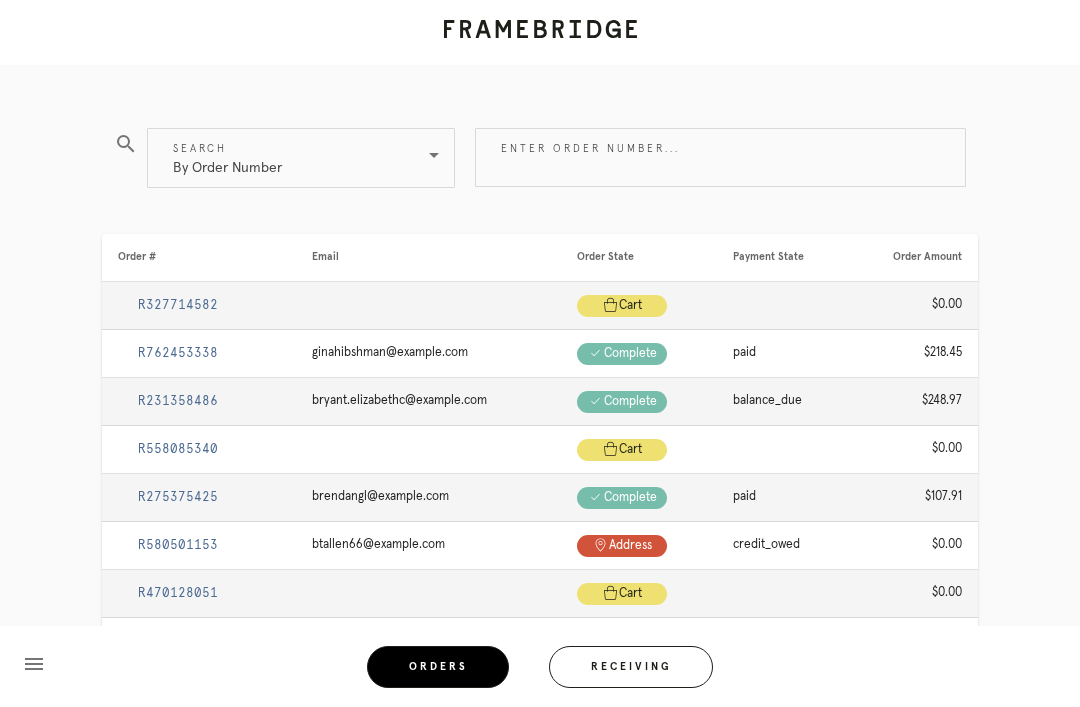 click on "Receiving" at bounding box center (631, 667) 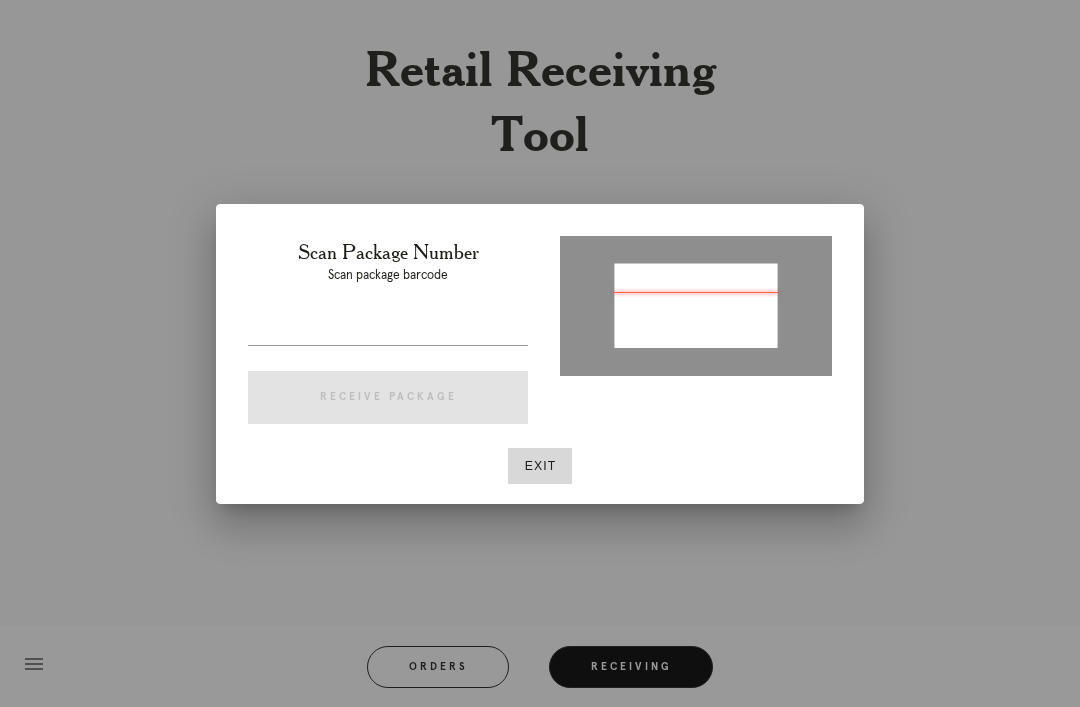 type on "P828912201479939" 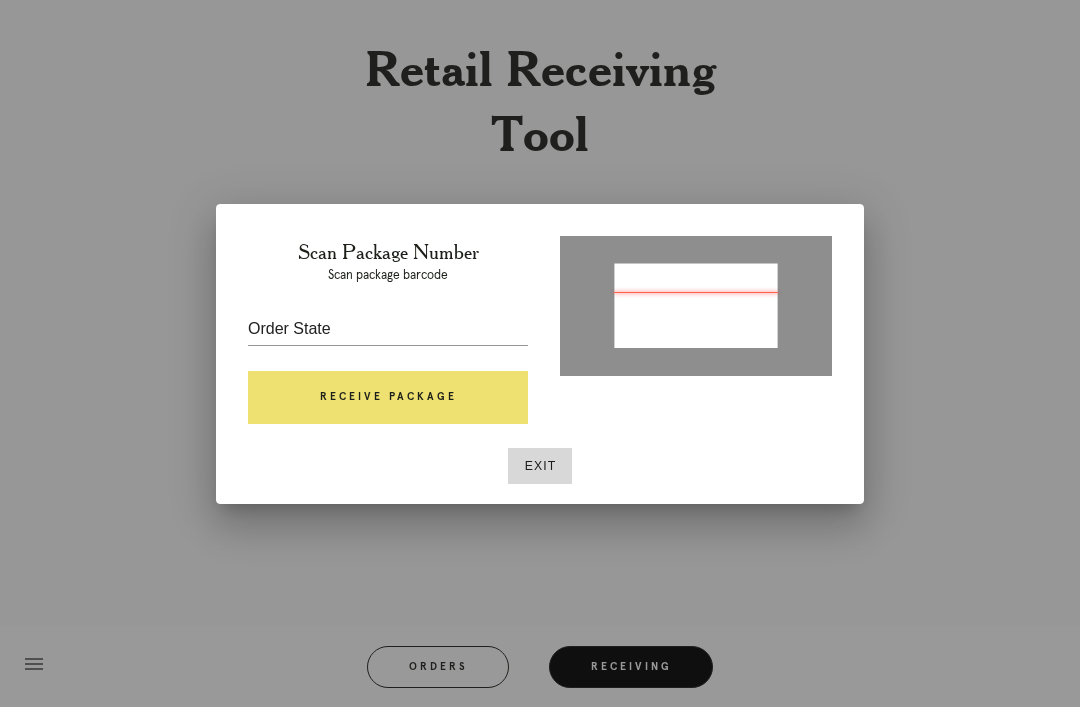 click on "Receive Package" at bounding box center [388, 398] 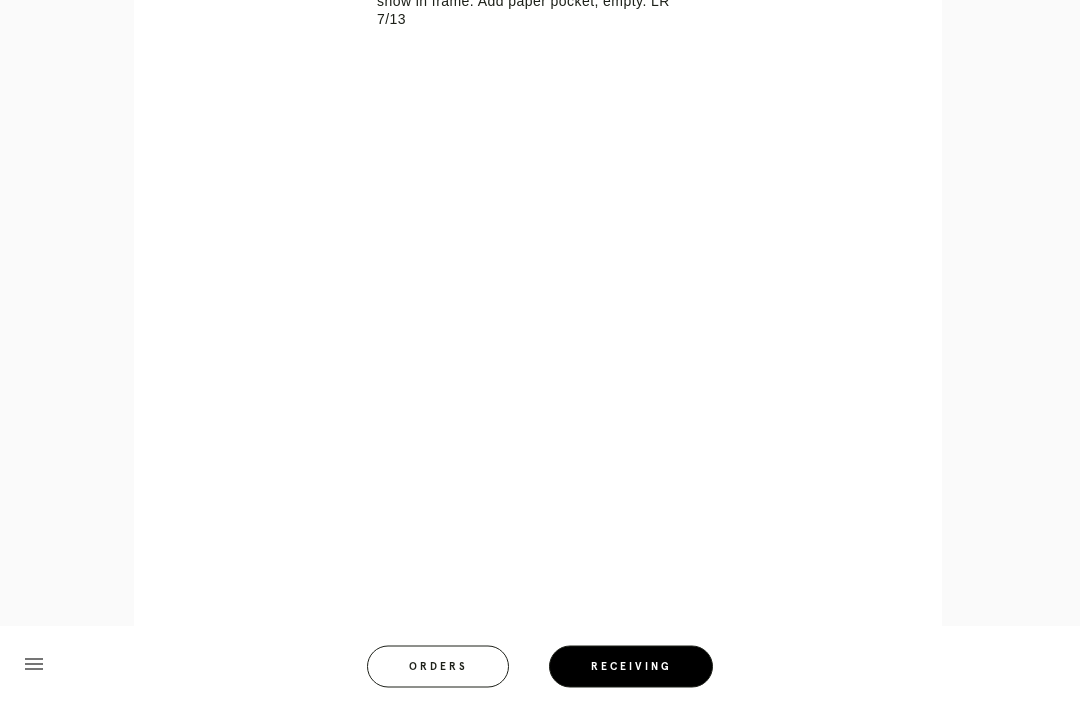 scroll, scrollTop: 877, scrollLeft: 0, axis: vertical 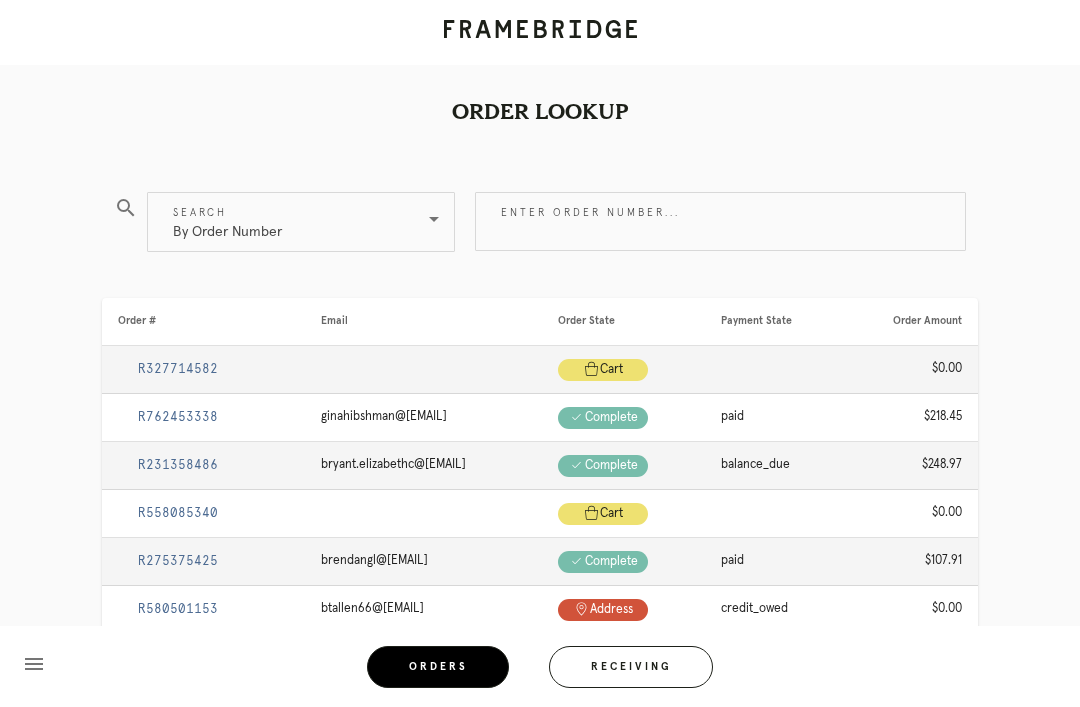 click on "Enter order number..." at bounding box center (720, 221) 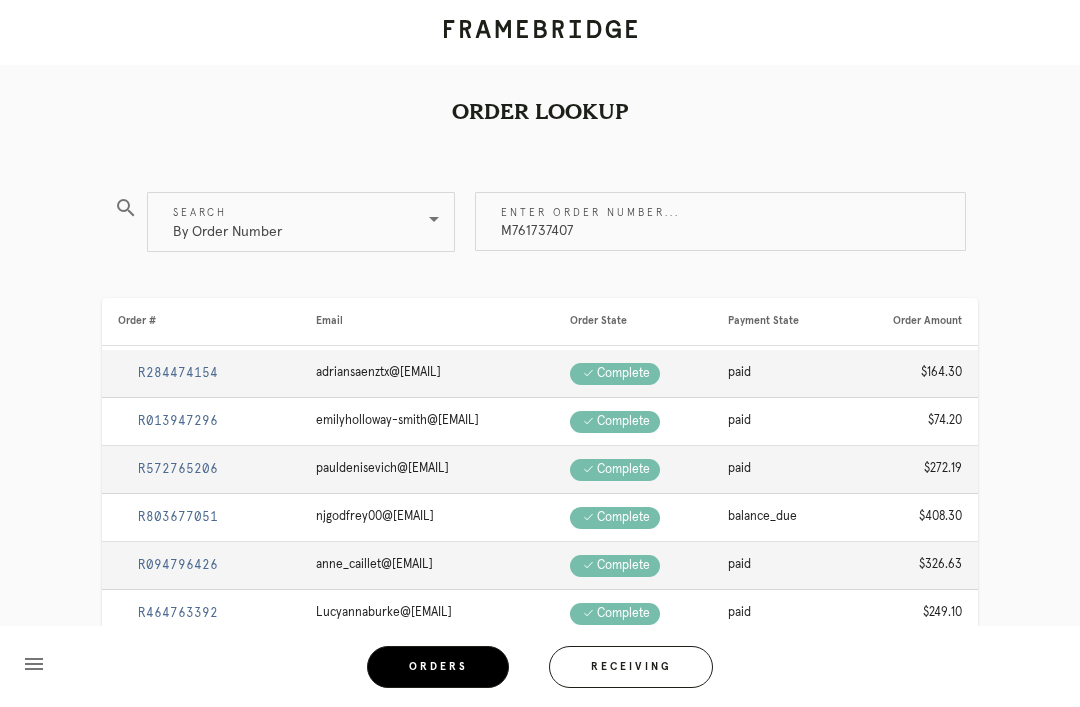 type on "M761737407" 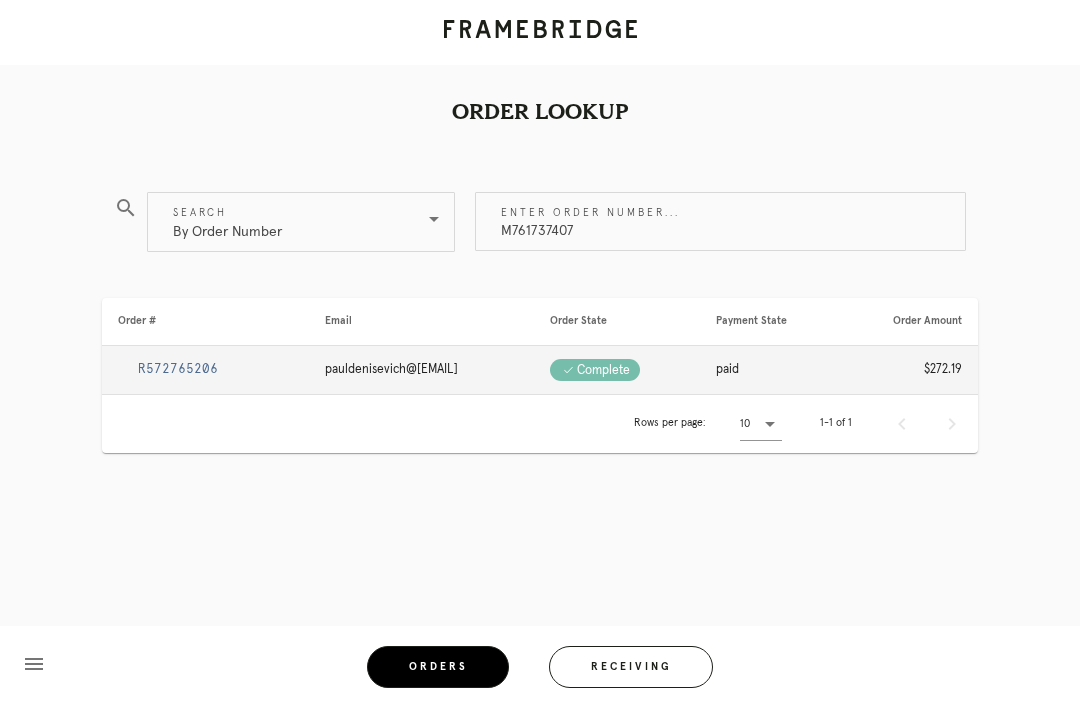 click on "R572765206" at bounding box center (178, 369) 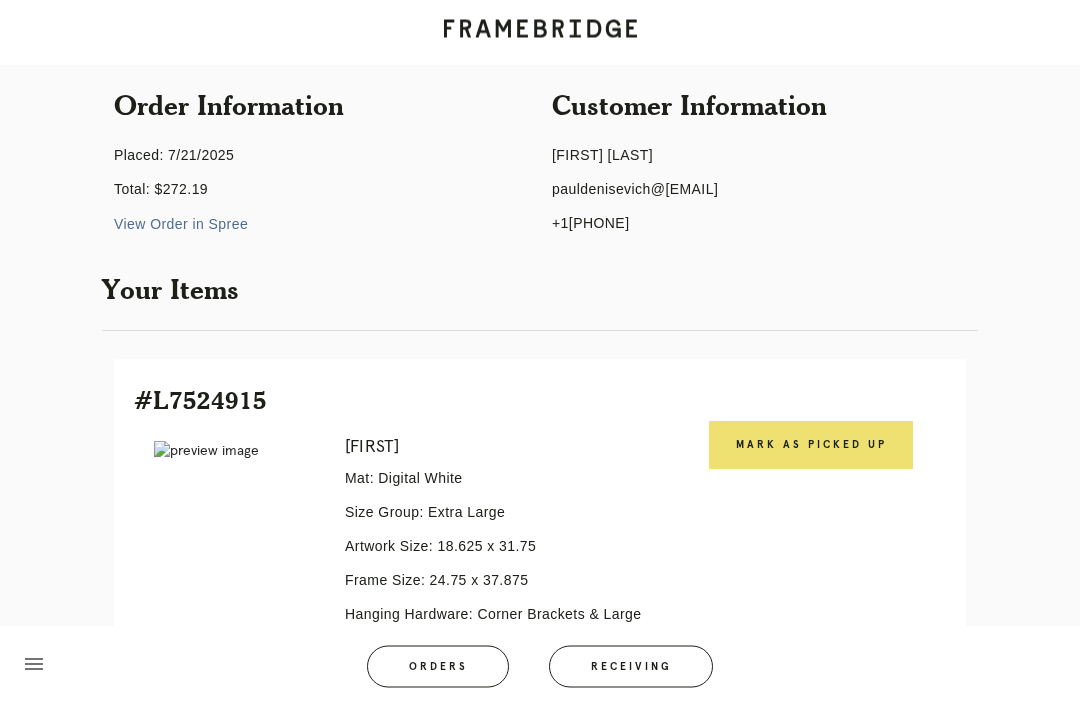 scroll, scrollTop: 77, scrollLeft: 0, axis: vertical 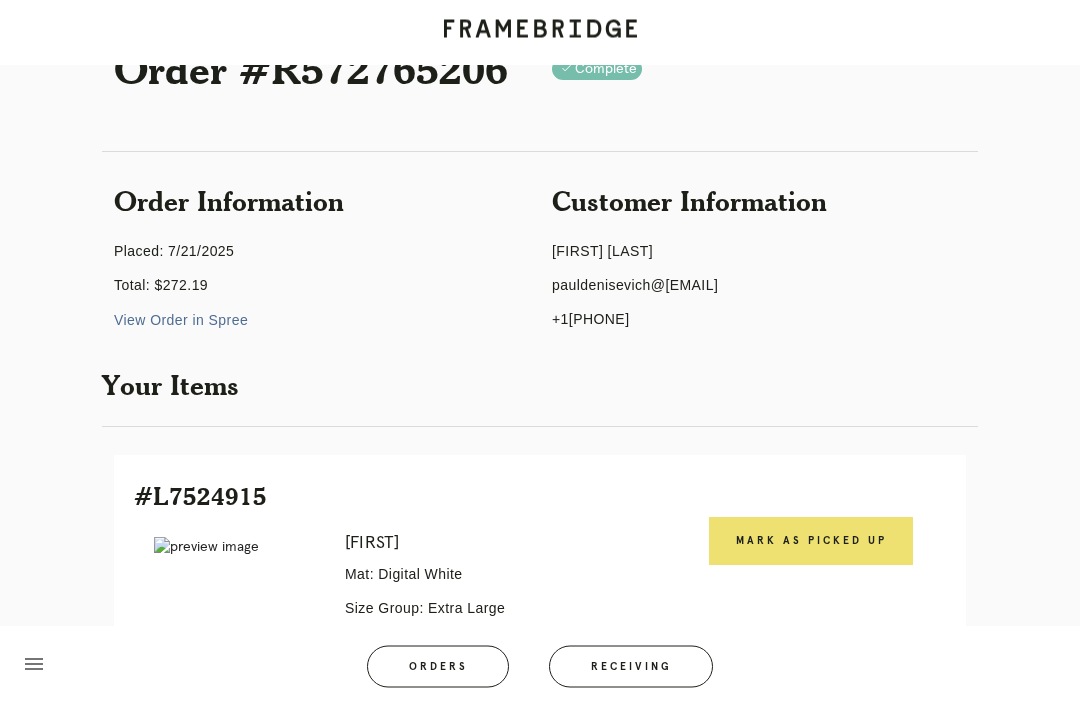 click on "Order #R572765206
Check
.a {
fill: #1d2019;
}
complete
Order Information
Placed: 7/21/2025
Total: $272.19
View Order in Spree
Customer Information
Paul Denisevich
pauldenisevich@gmail.com
+13475919796
Your Items     #L7524915
Error retreiving frame spec #9760301
Dolly
Mat: Digital White
Size Group: Extra Large
Artwork Size:
18.625
x
31.75
Frame Size:
24.75
x
37.875
Hanging Hardware: Corner Brackets & Large Sticker
Status:
Ready for Pickup at Cobble Hill
Final Shipment:
[P672479268298374 via ITS] State: shipped
Ready for Pickup
Mark as Picked Up" at bounding box center [540, 539] 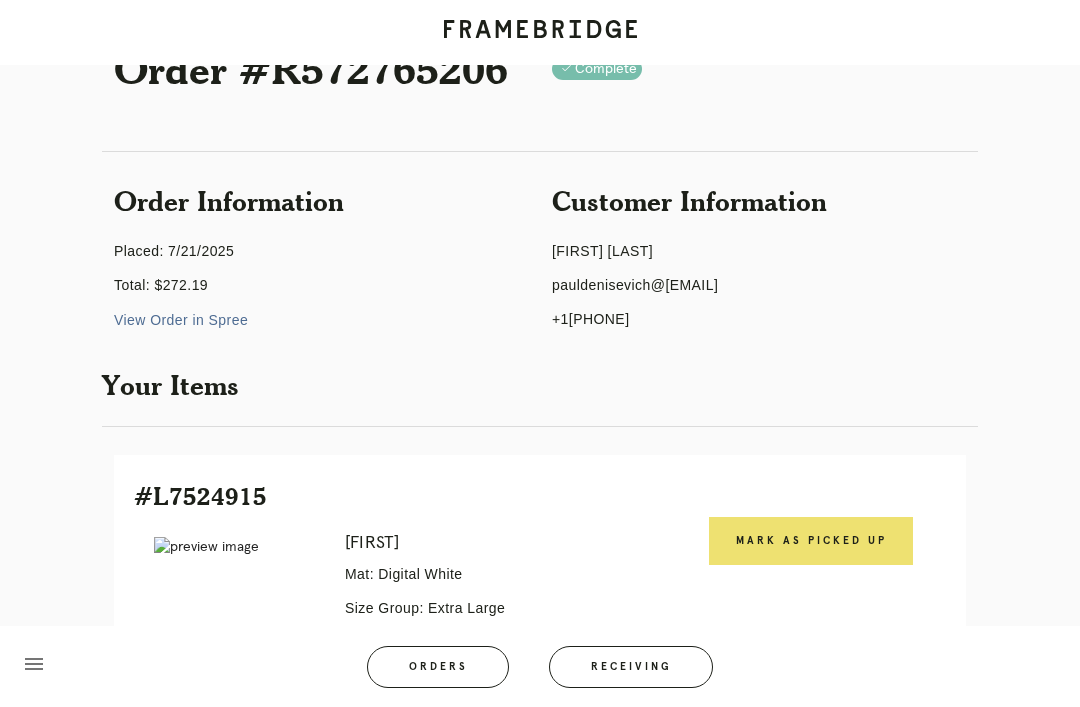 click on "Mark as Picked Up" at bounding box center [811, 541] 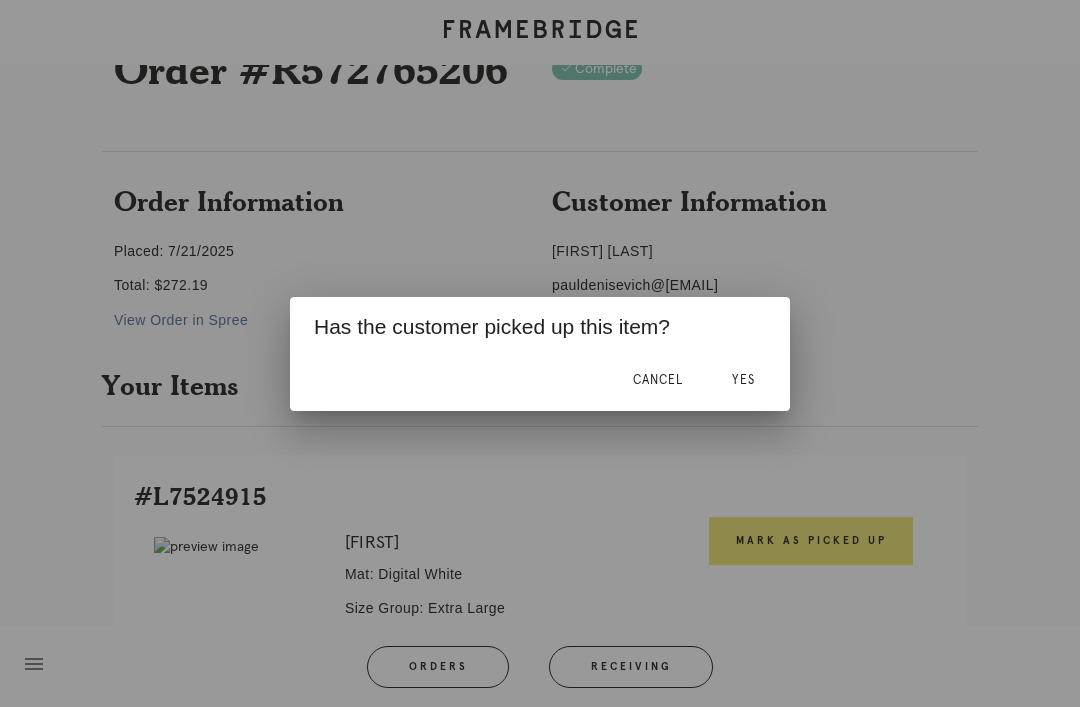 click on "Yes" at bounding box center (743, 381) 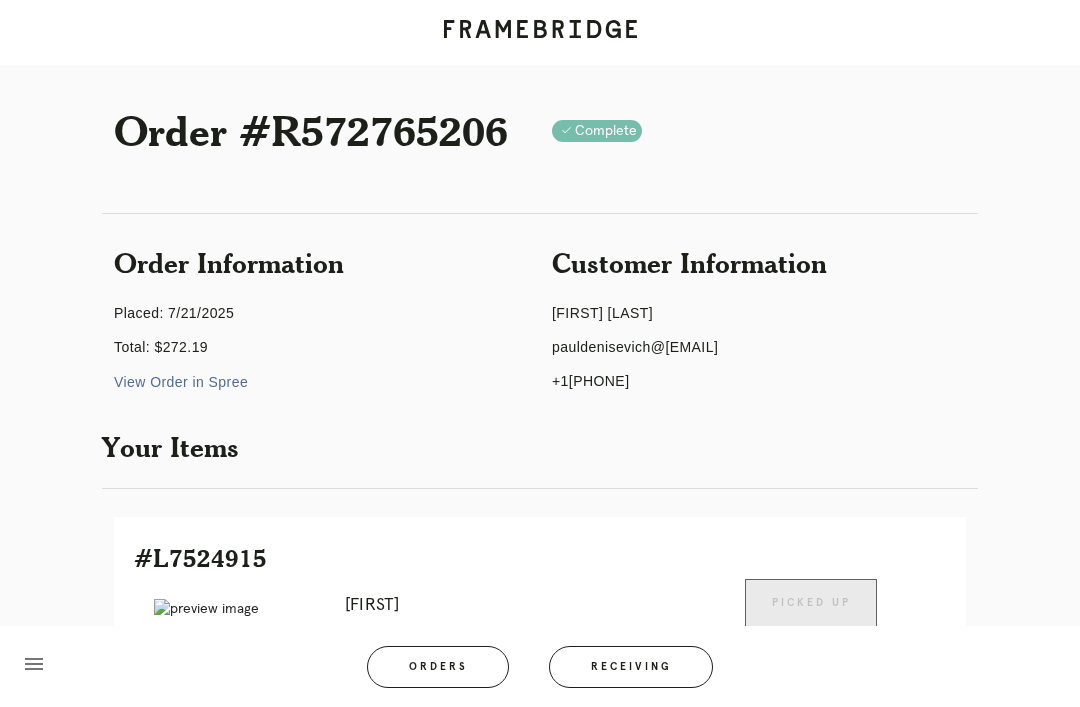 scroll, scrollTop: 0, scrollLeft: 0, axis: both 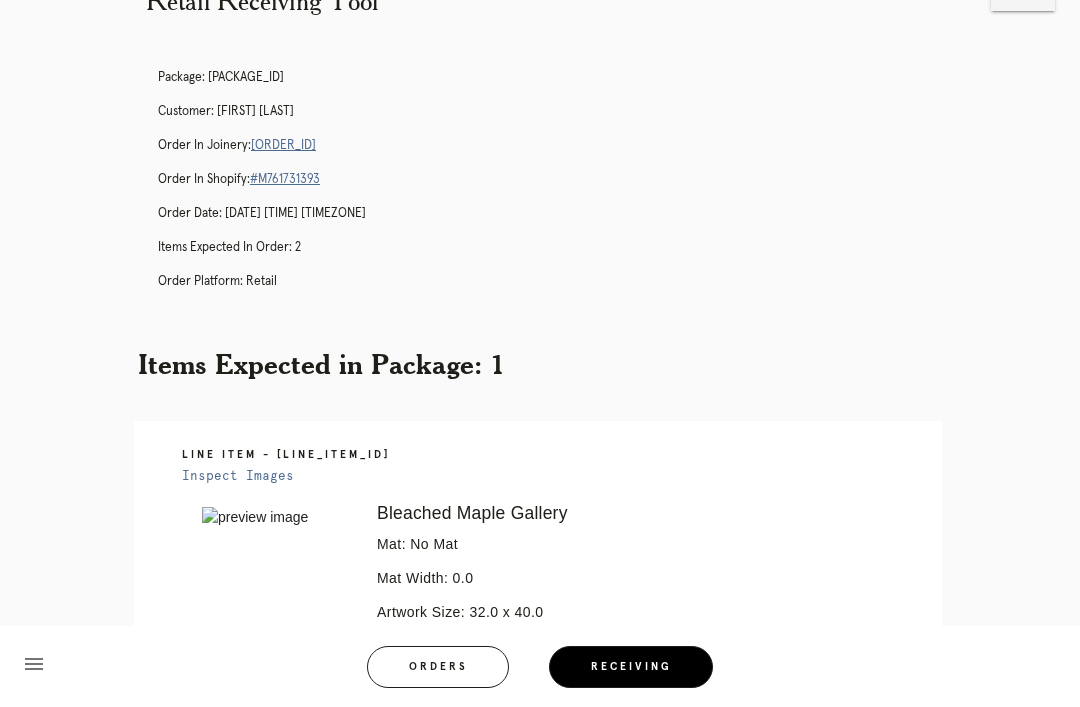 click on "R523362219" at bounding box center [283, 145] 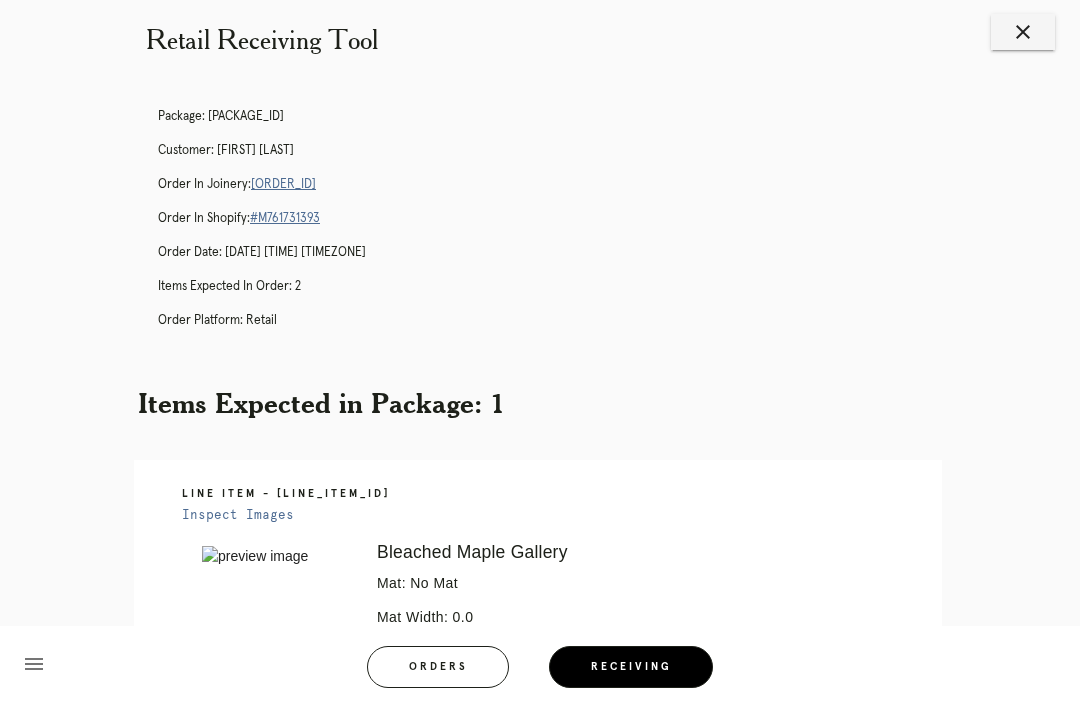 scroll, scrollTop: 0, scrollLeft: 0, axis: both 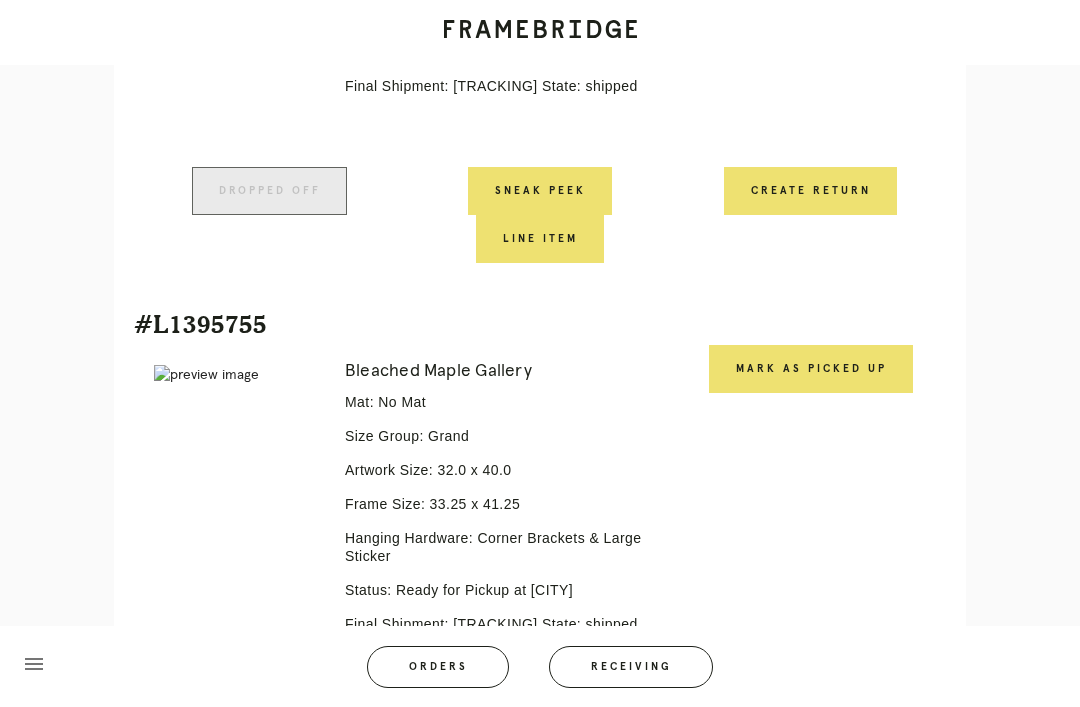 click on "Mark as Picked Up" at bounding box center (811, 369) 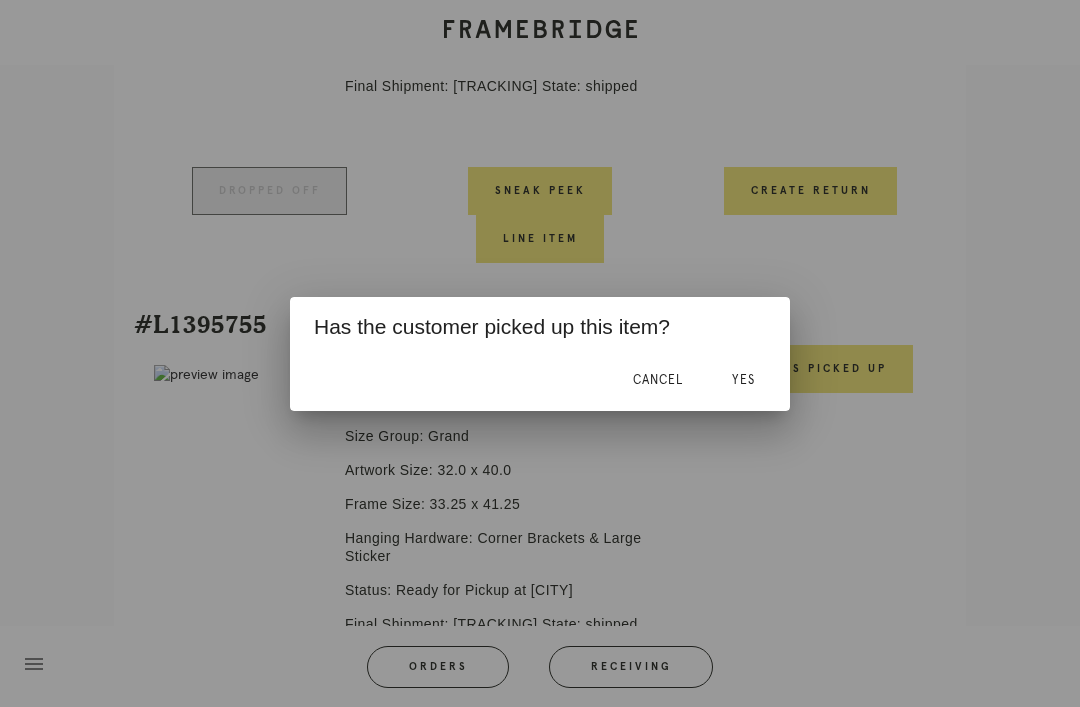 click on "Yes" at bounding box center [743, 380] 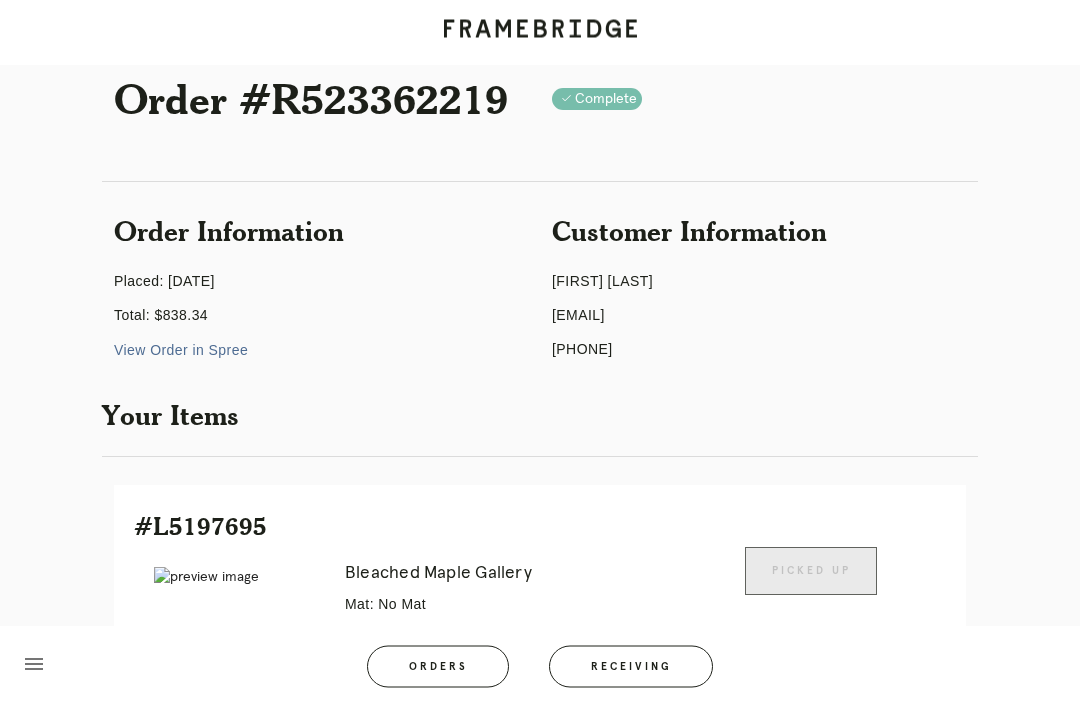 scroll, scrollTop: 0, scrollLeft: 0, axis: both 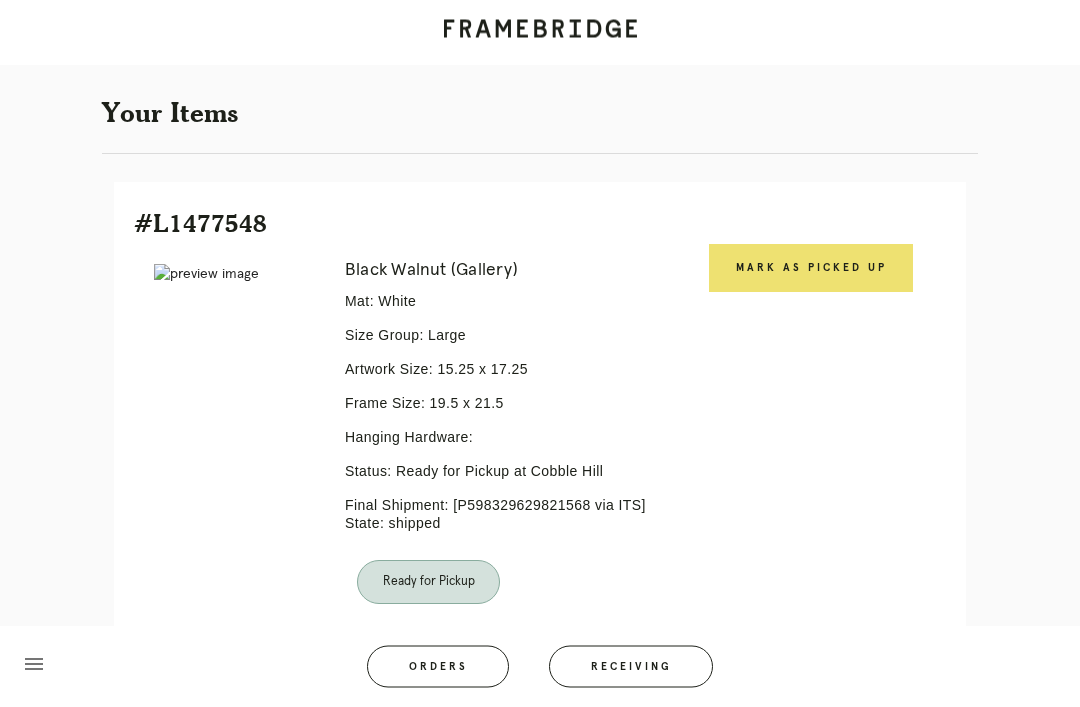 click on "Mark as Picked Up" at bounding box center [811, 269] 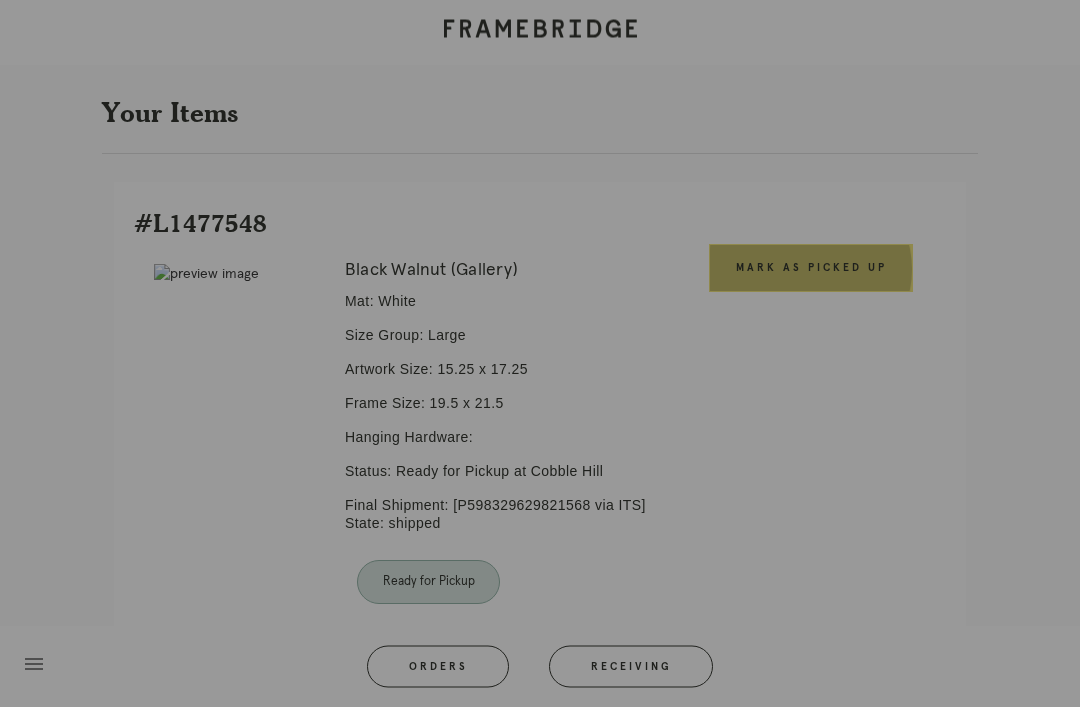 scroll, scrollTop: 351, scrollLeft: 0, axis: vertical 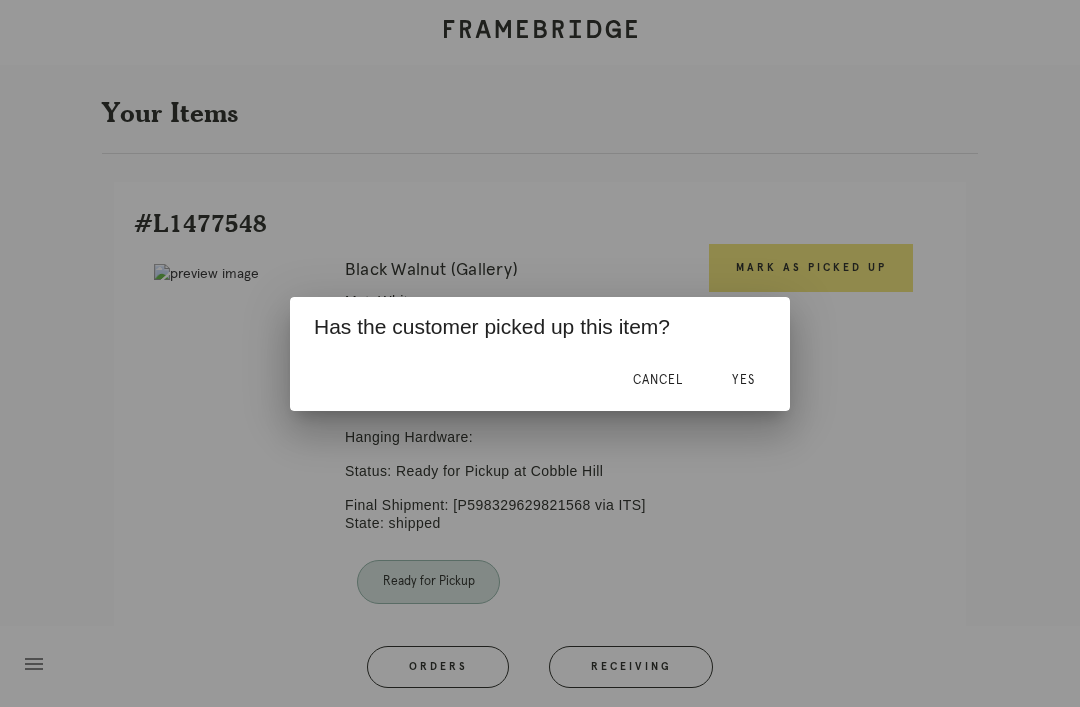click on "Cancel" at bounding box center (658, 381) 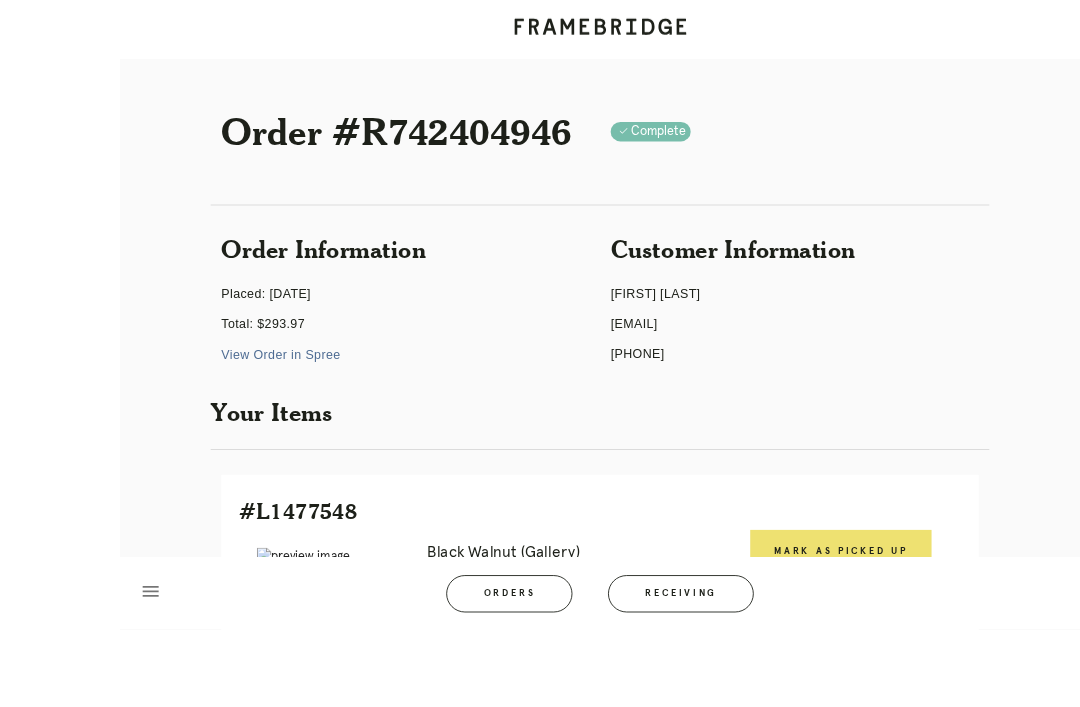 scroll, scrollTop: 149, scrollLeft: 0, axis: vertical 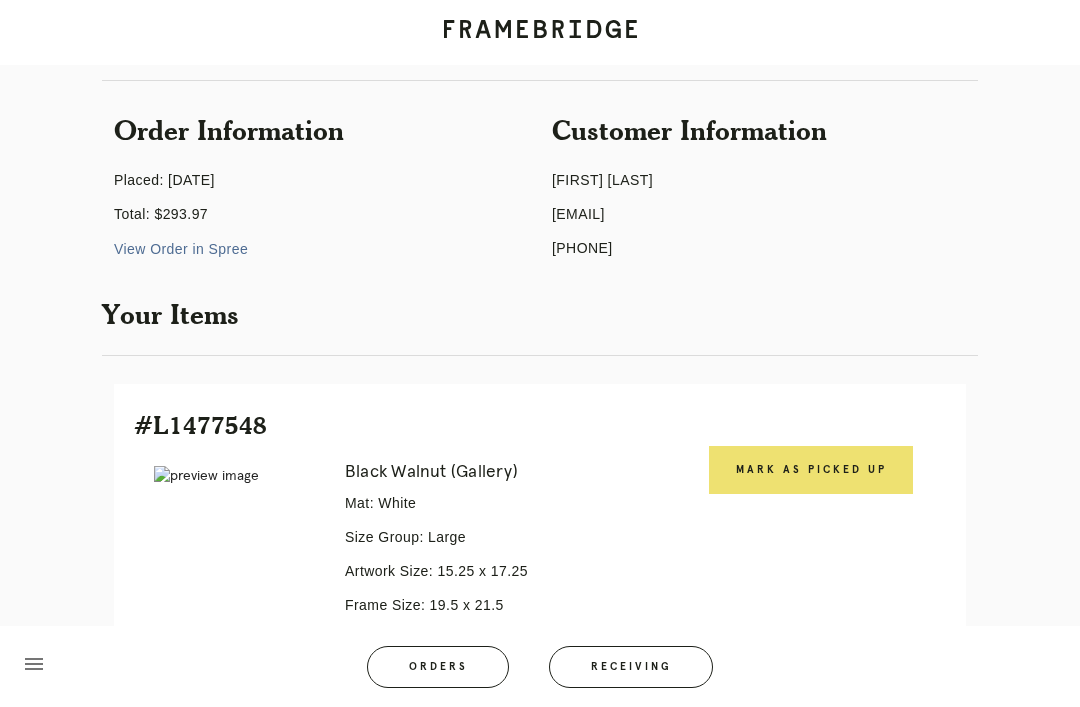 click on "Mark as Picked Up" at bounding box center [811, 470] 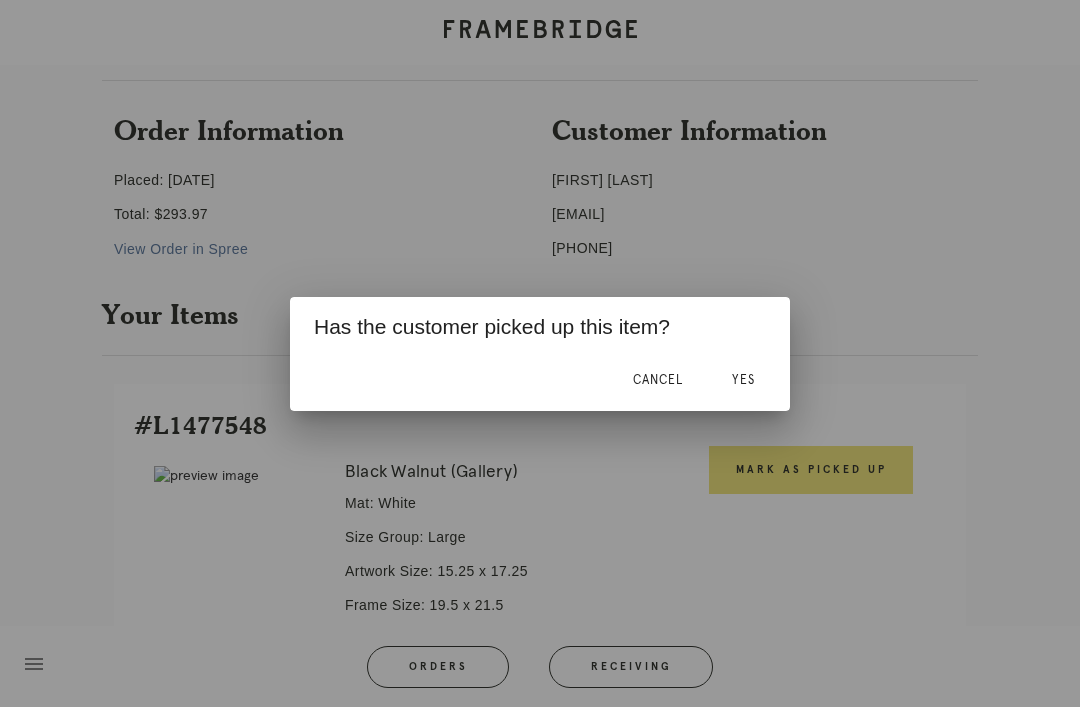 click on "Yes" at bounding box center (743, 381) 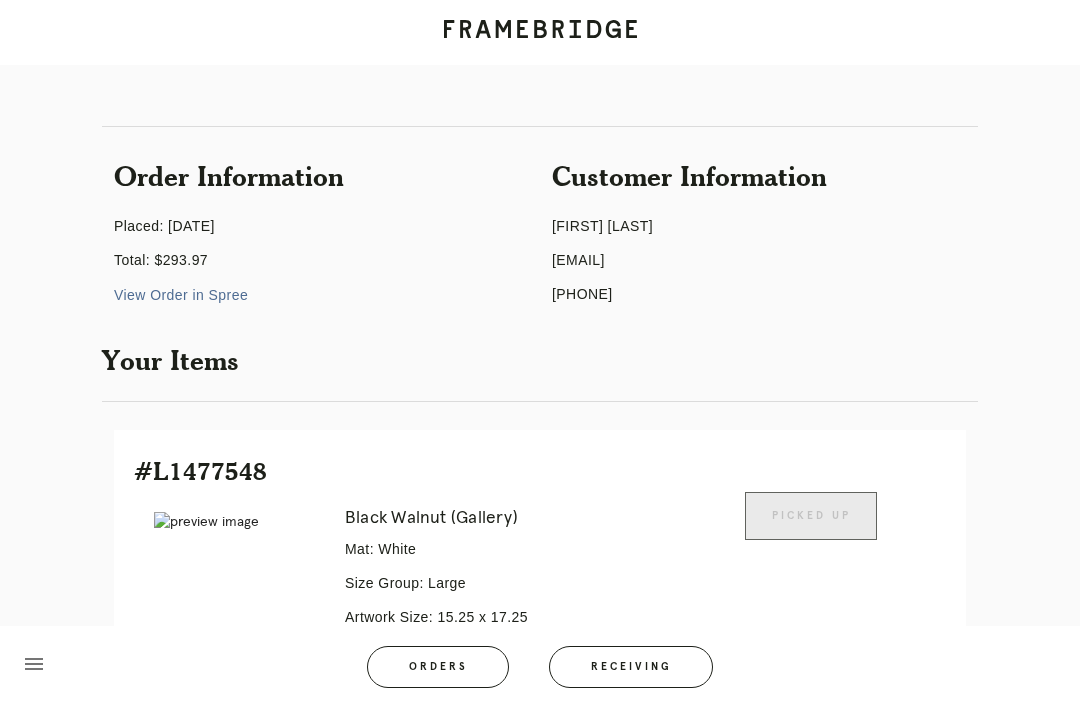 scroll, scrollTop: 0, scrollLeft: 0, axis: both 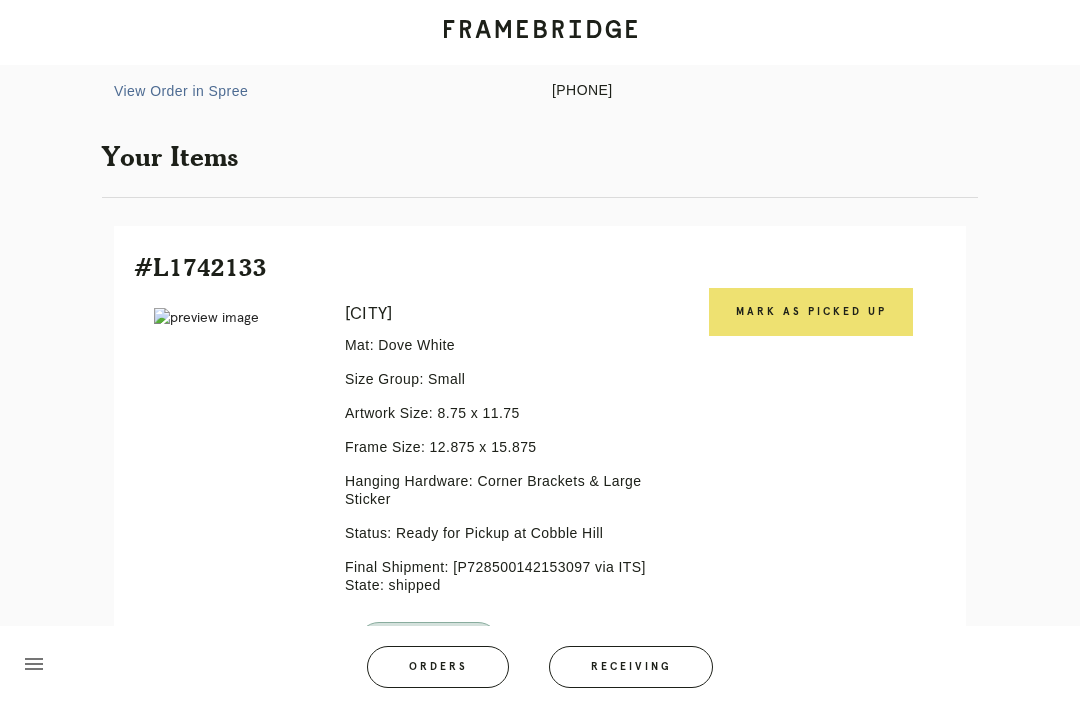 click on "Mark as Picked Up" at bounding box center (811, 312) 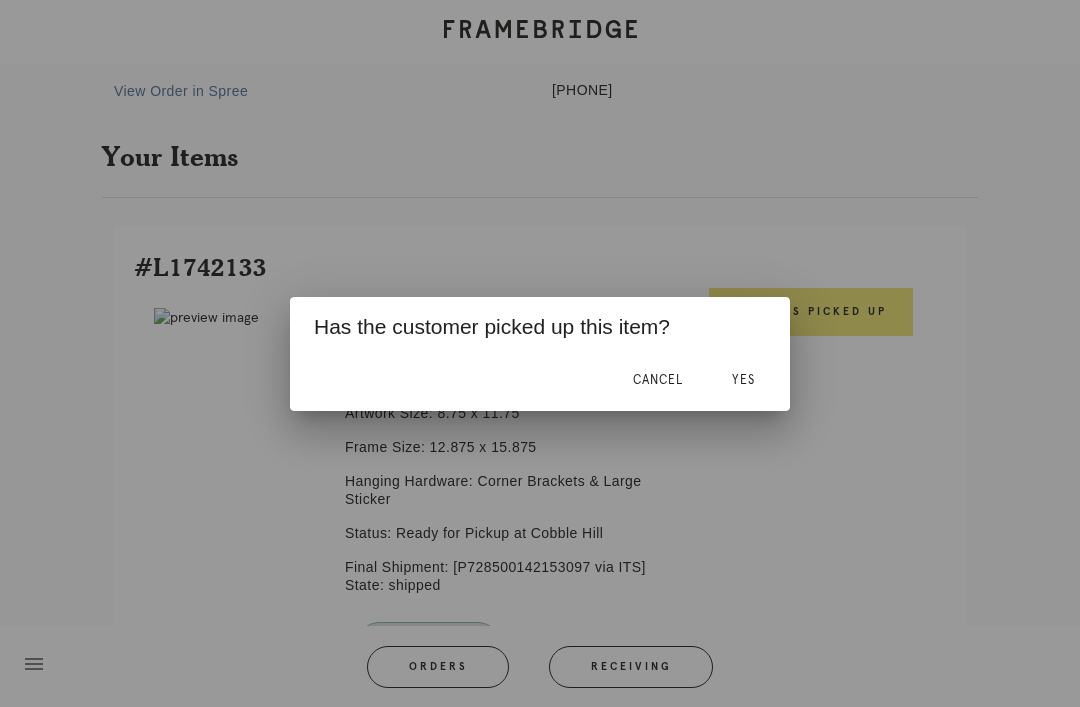 click on "Yes" at bounding box center (743, 381) 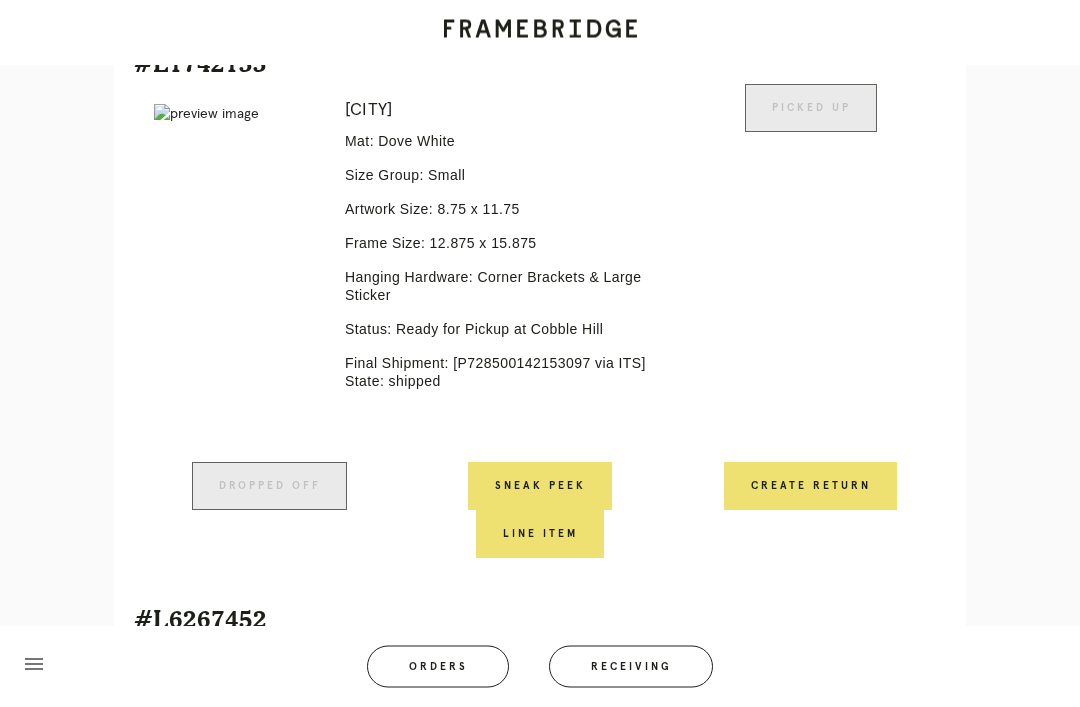 scroll, scrollTop: 511, scrollLeft: 0, axis: vertical 